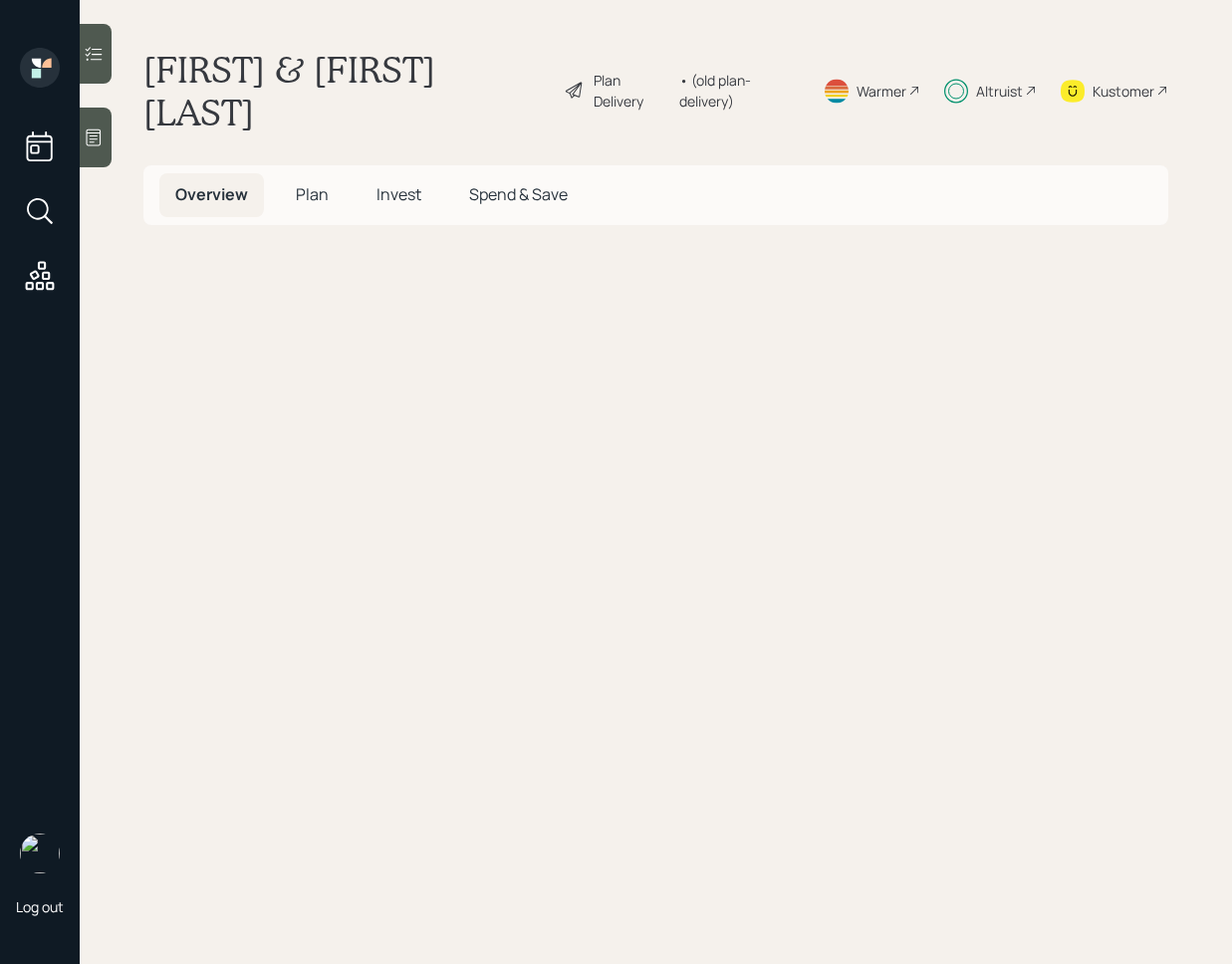scroll, scrollTop: 0, scrollLeft: 0, axis: both 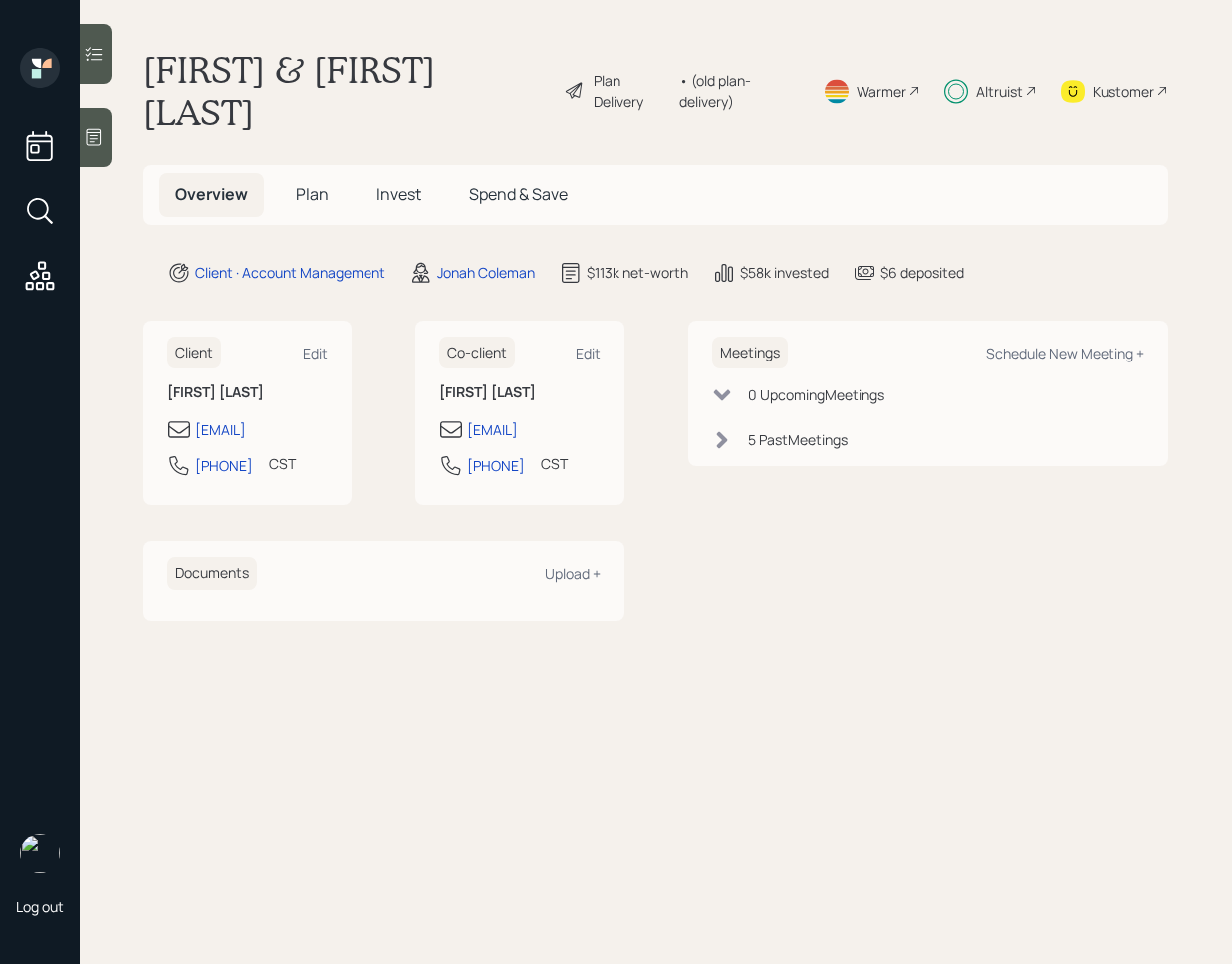 click on "Invest" at bounding box center (398, 194) 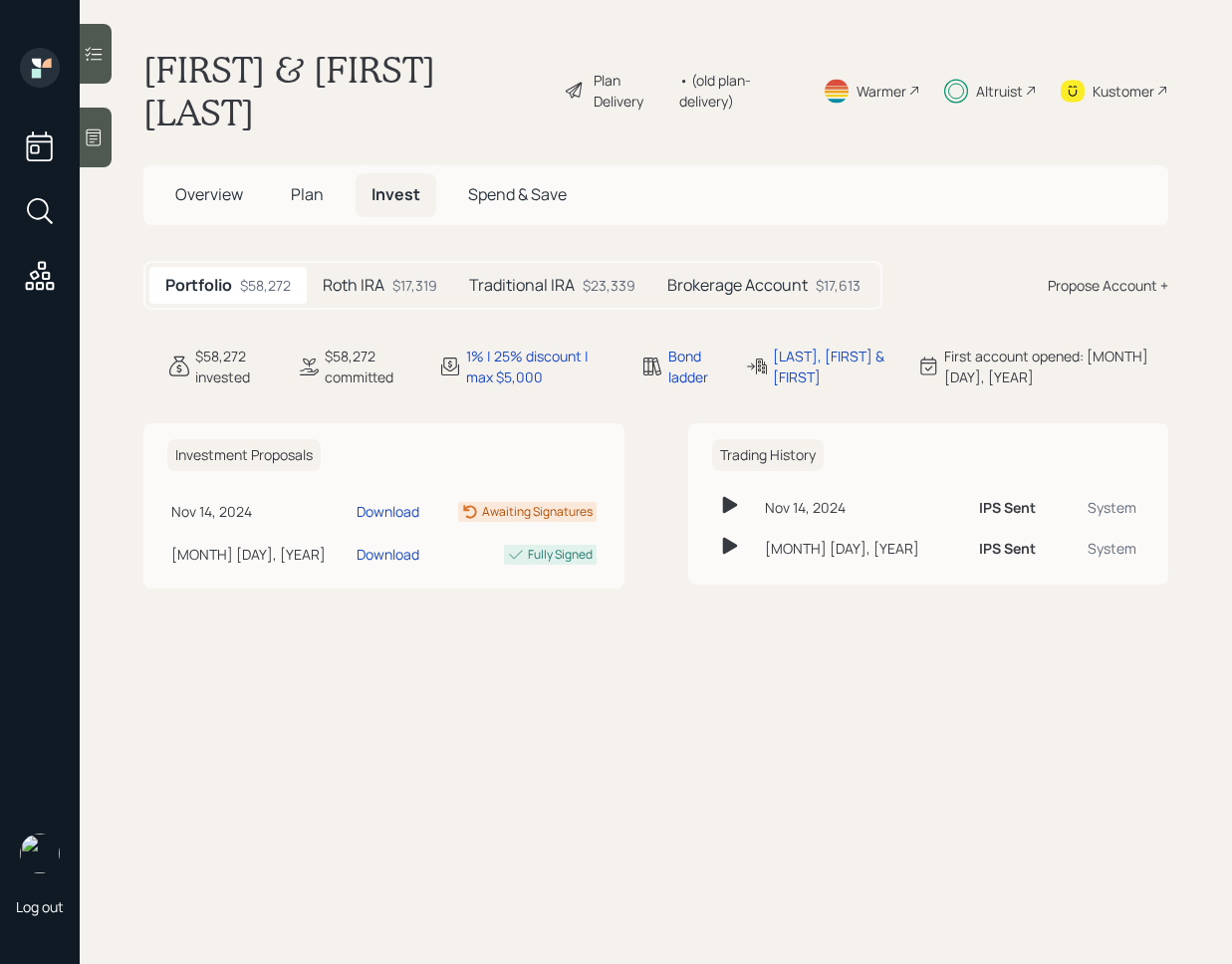 click 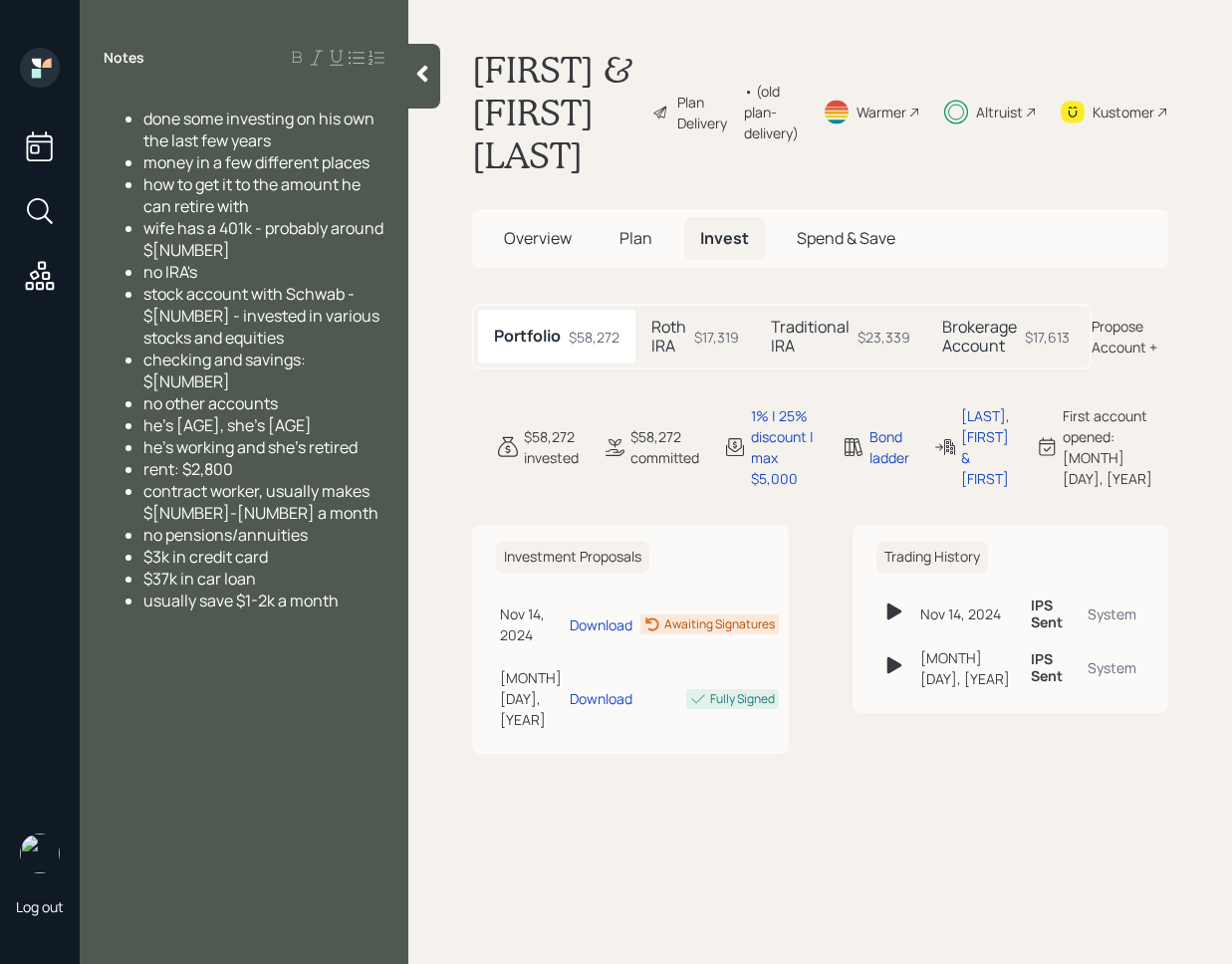 click 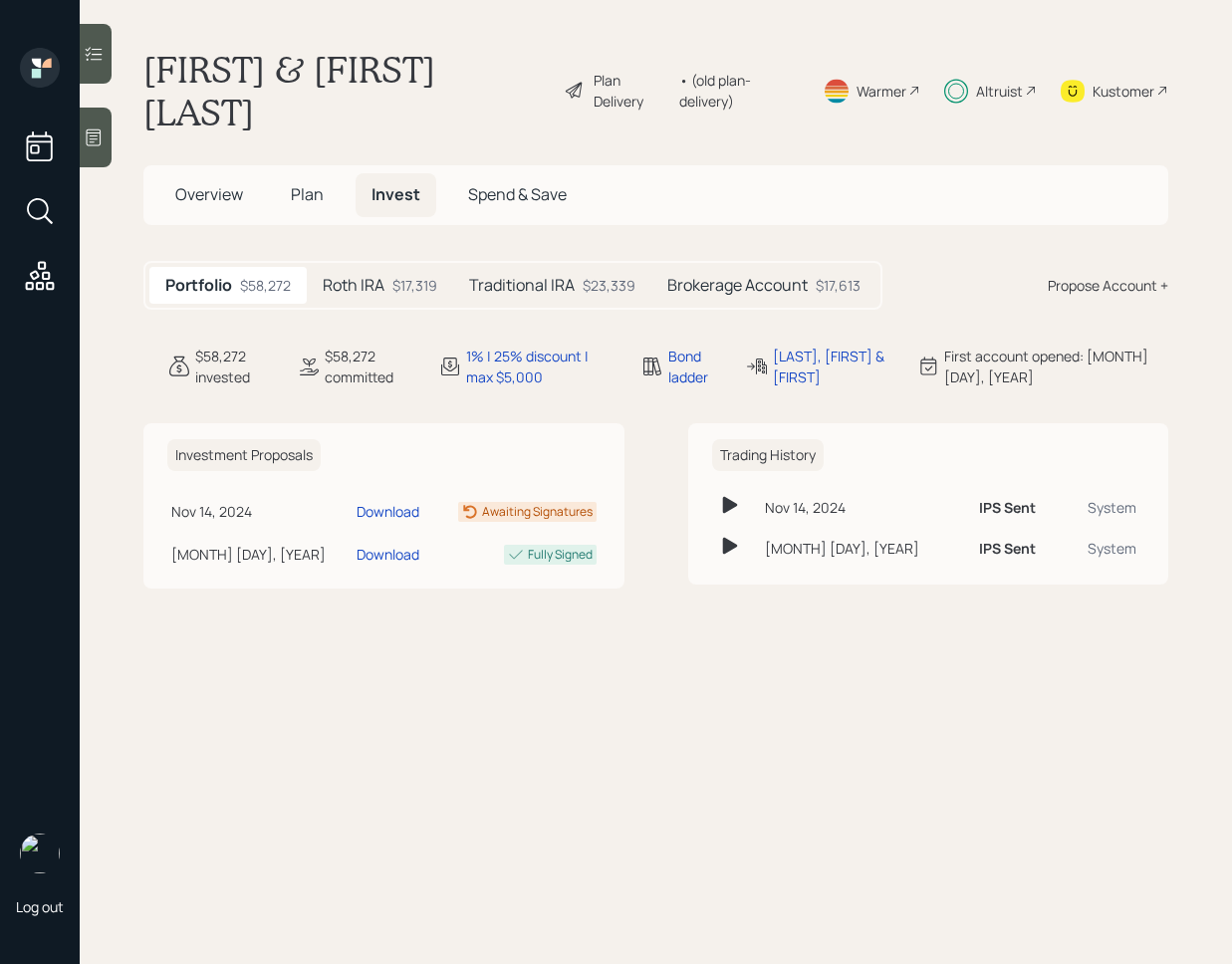 click at bounding box center (96, 54) 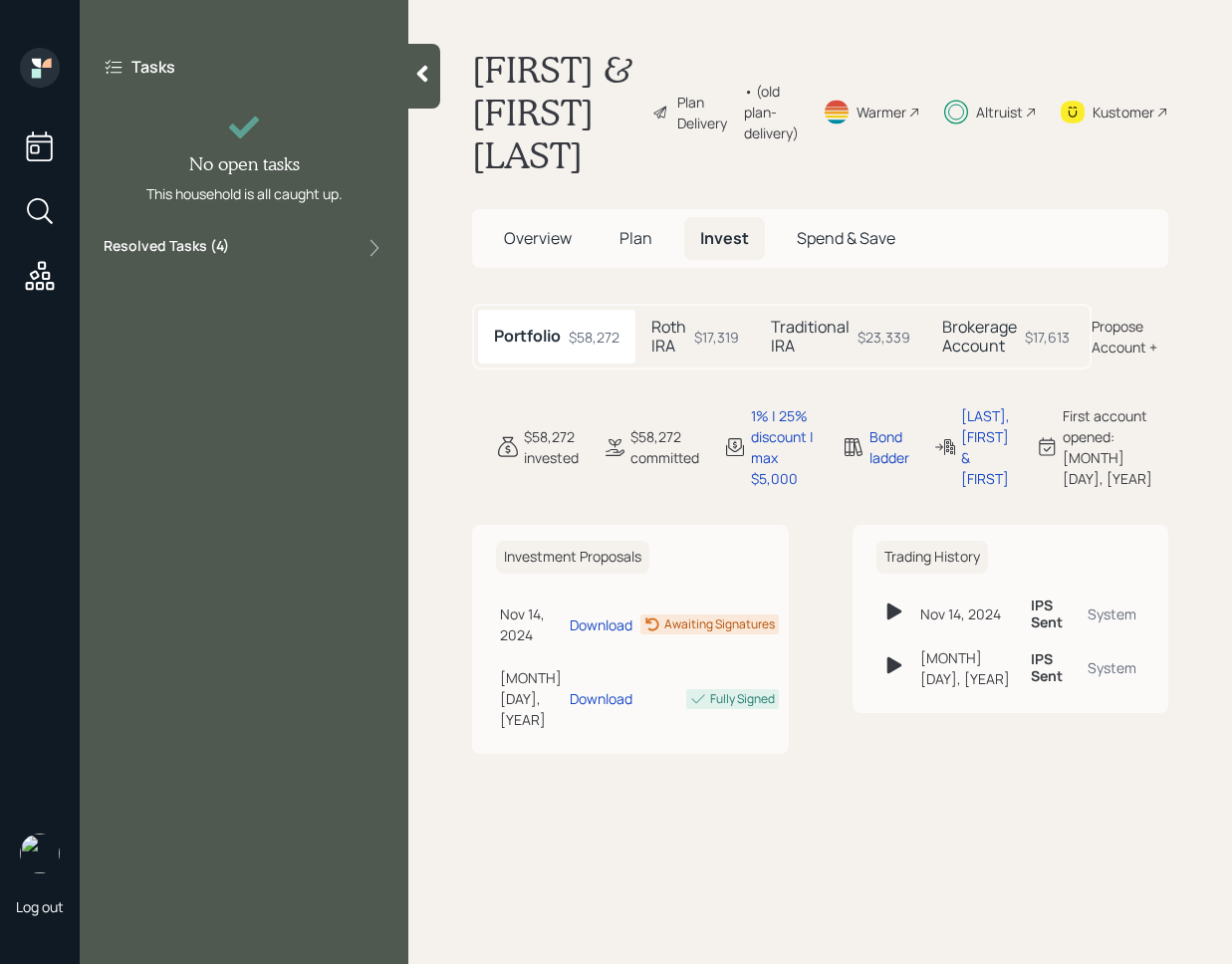click on "Resolved Tasks ( 4 )" at bounding box center [244, 248] 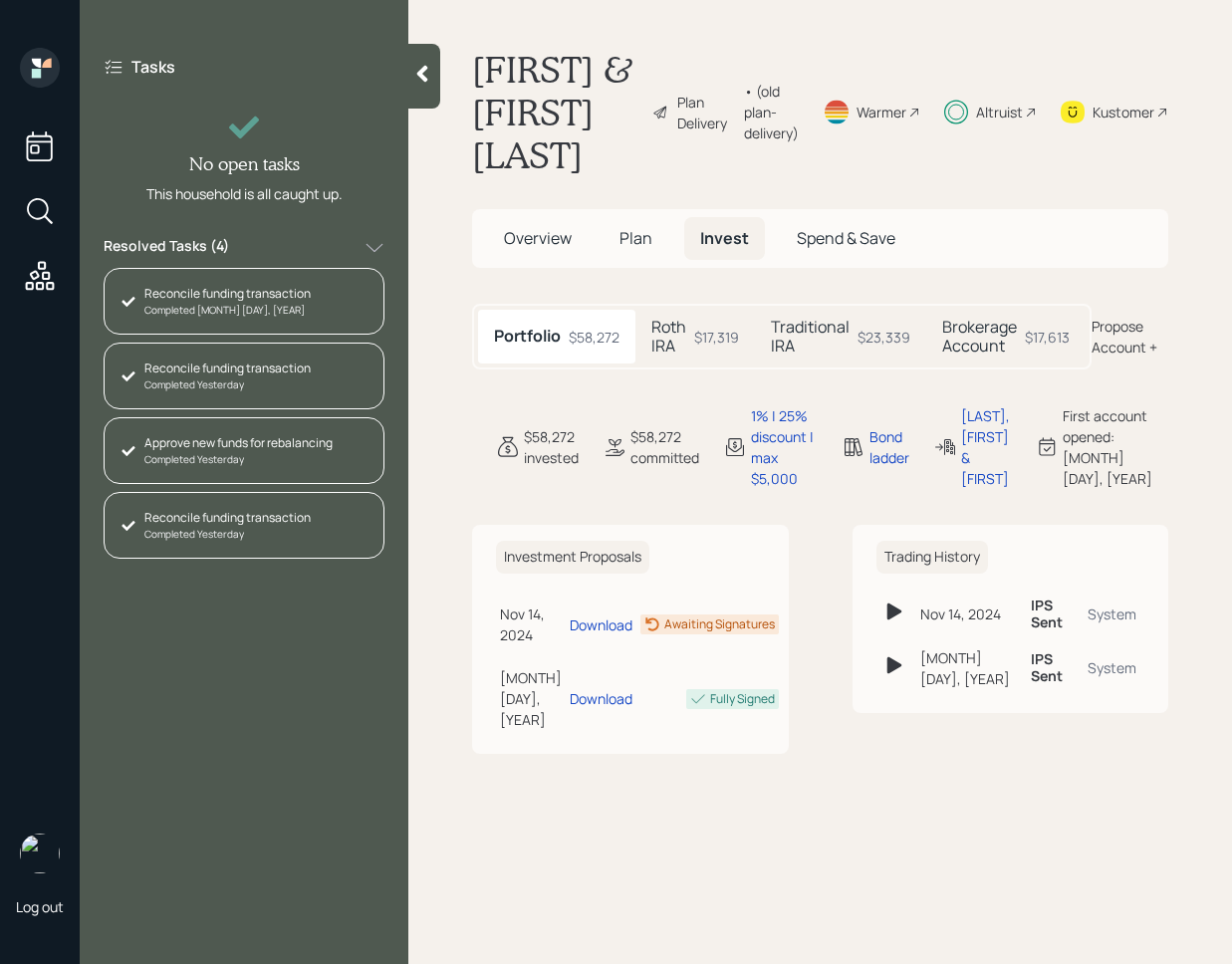 click on "Resolved Tasks ( 4 )" at bounding box center (244, 248) 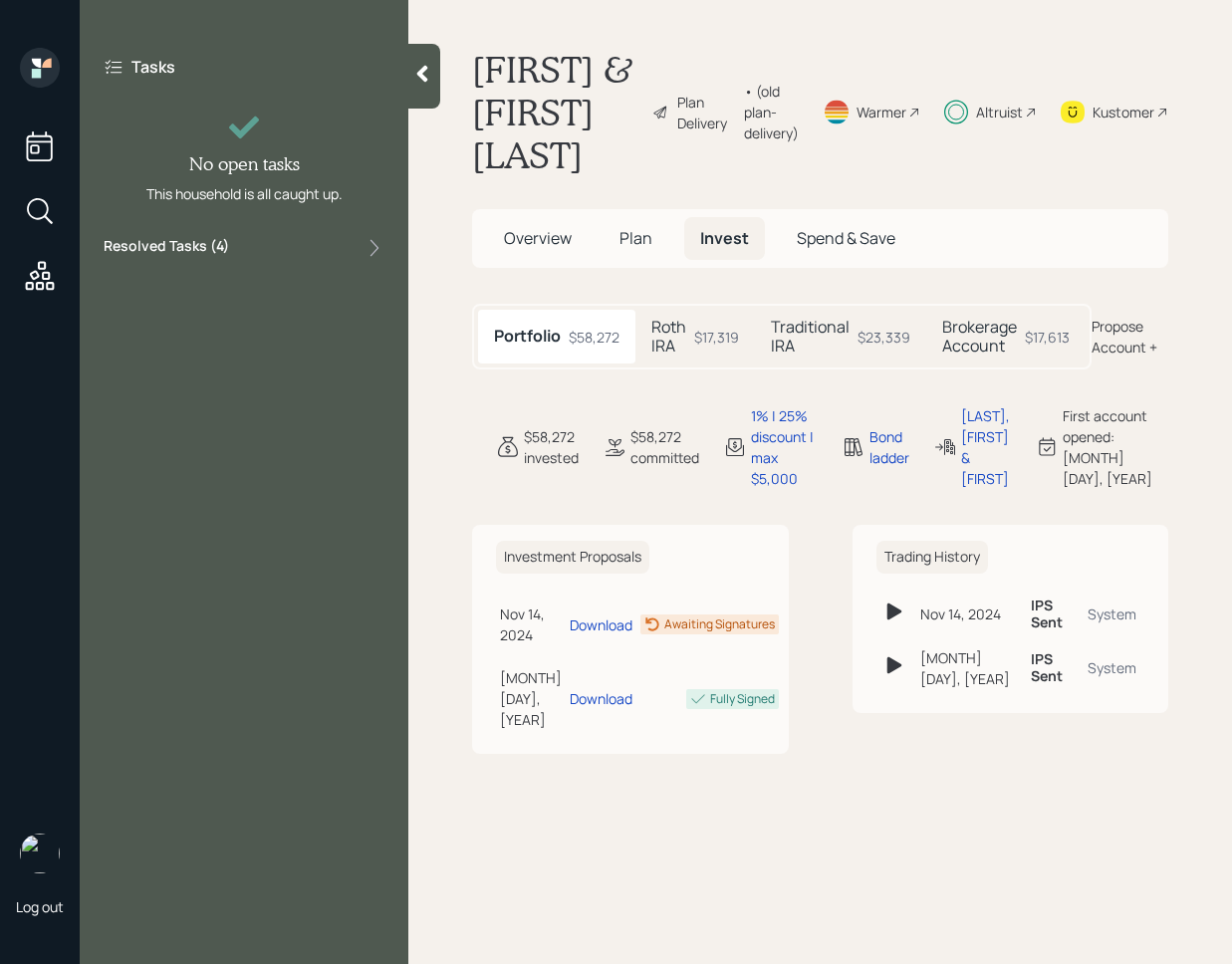click on "Kustomer" at bounding box center [1123, 112] 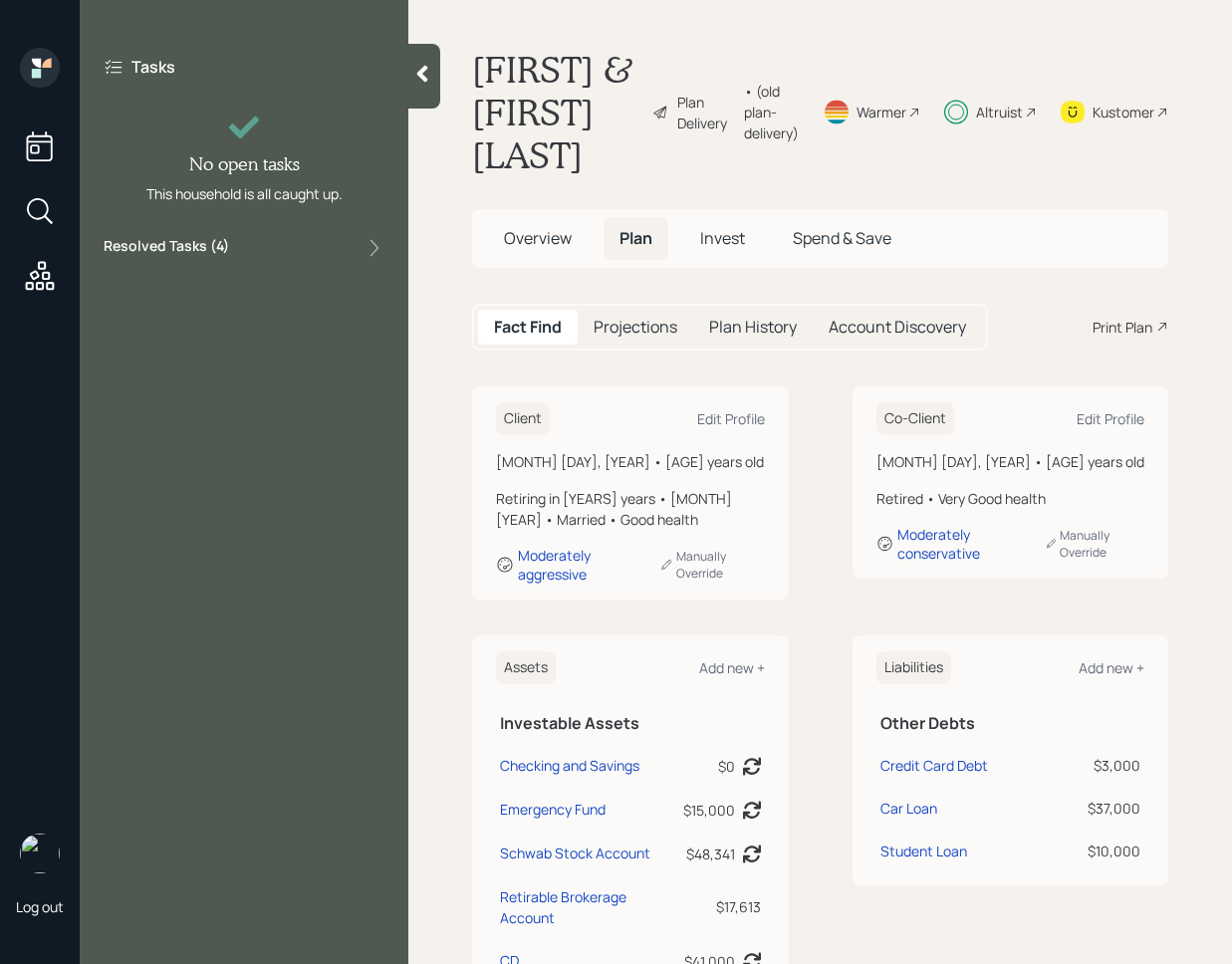 click on "Invest" at bounding box center [722, 238] 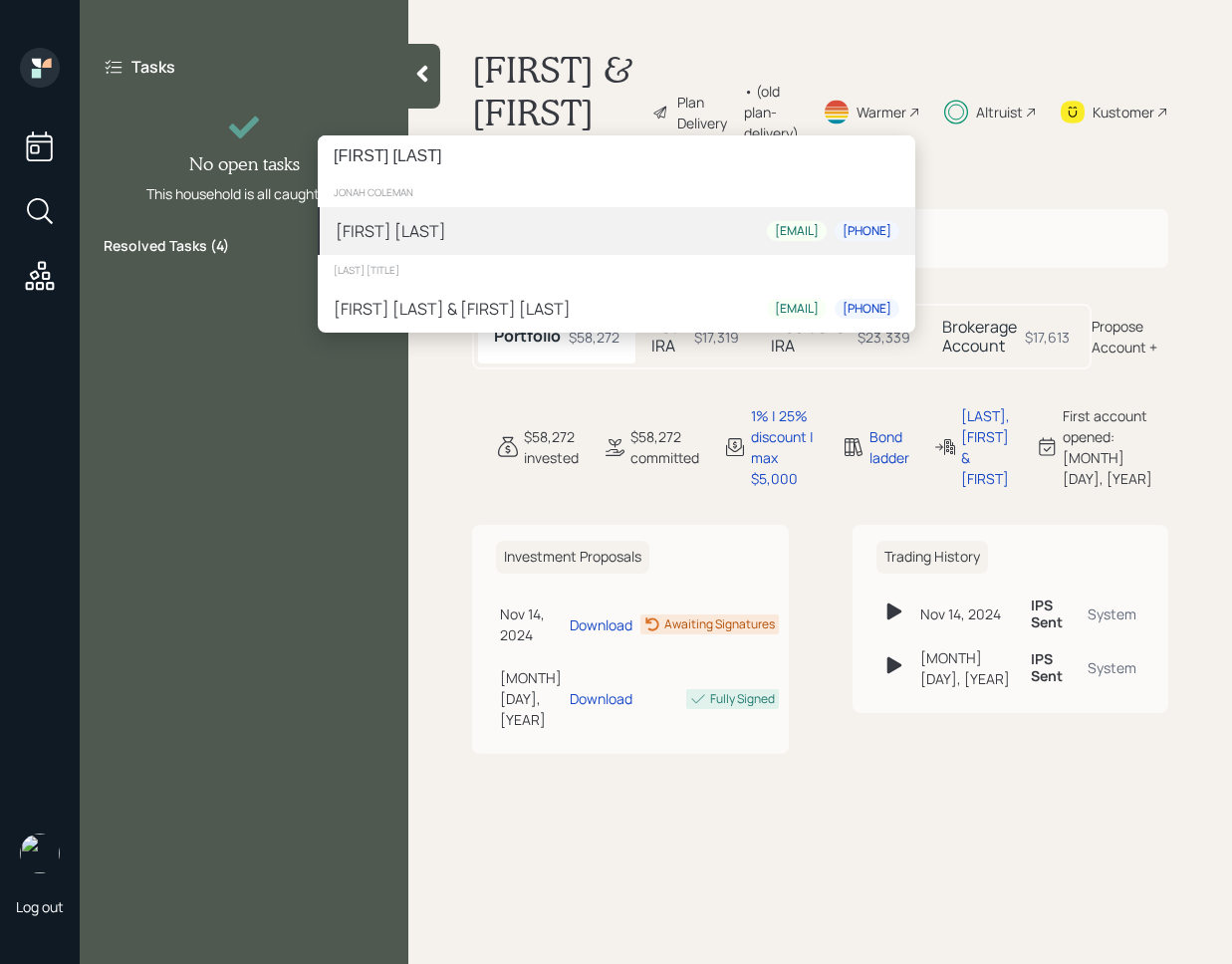 type on "[FIRST] [LAST]" 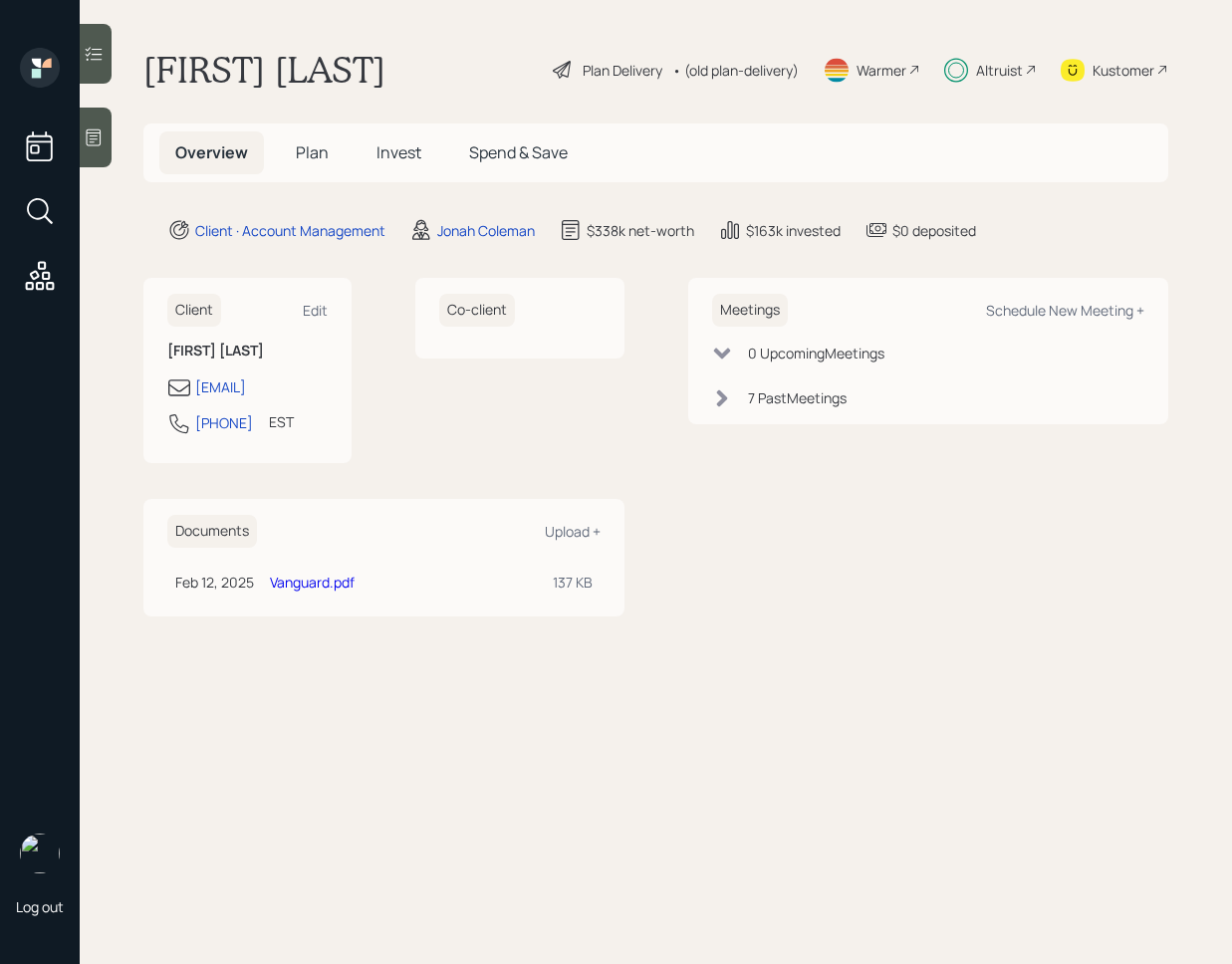 scroll, scrollTop: 0, scrollLeft: 0, axis: both 